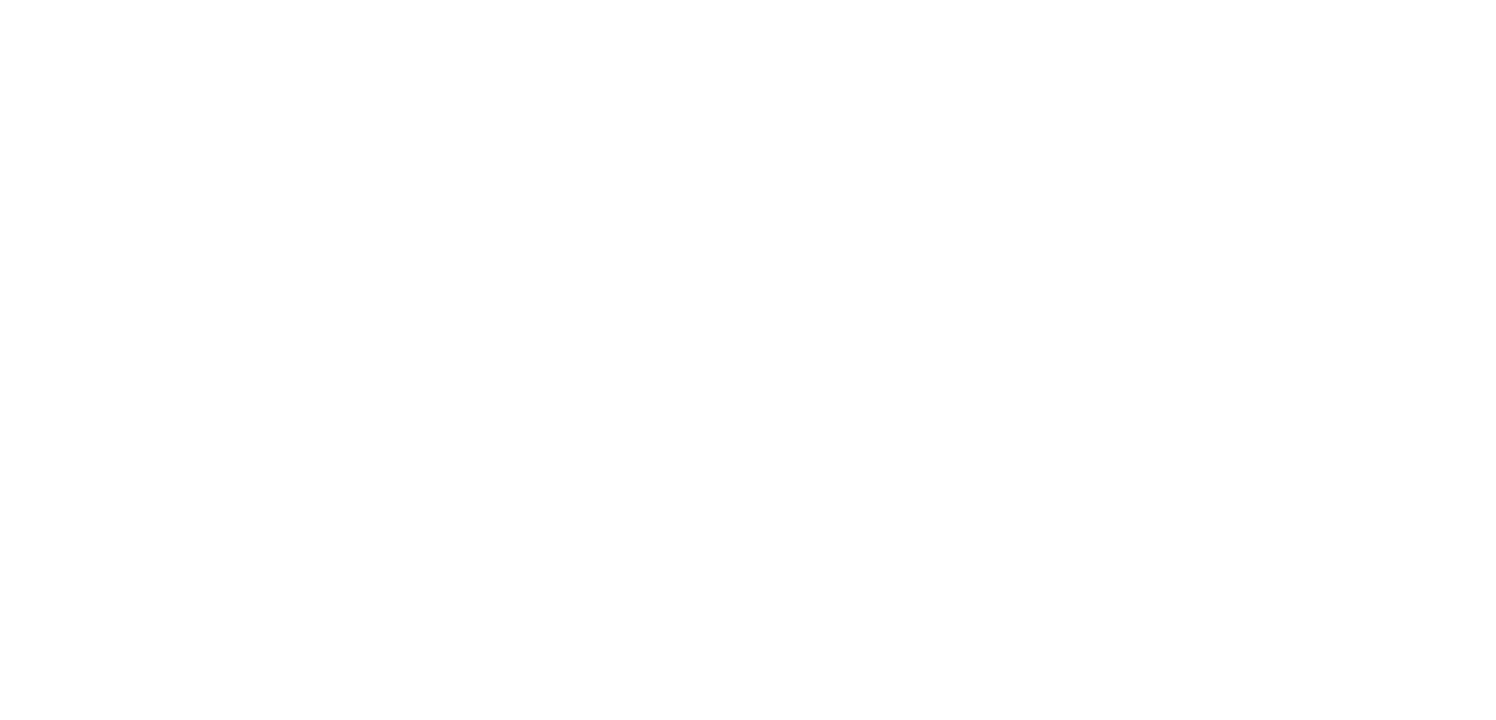 scroll, scrollTop: 0, scrollLeft: 0, axis: both 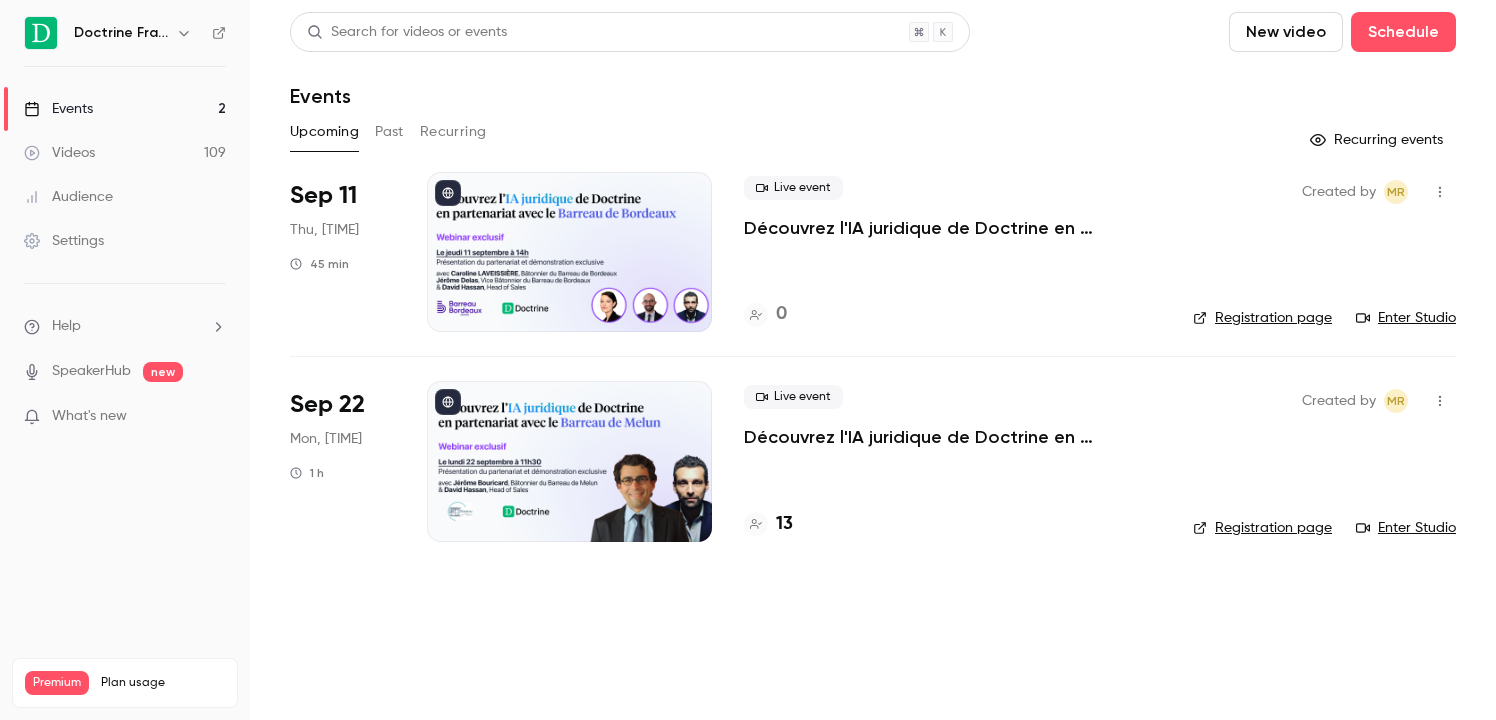 click 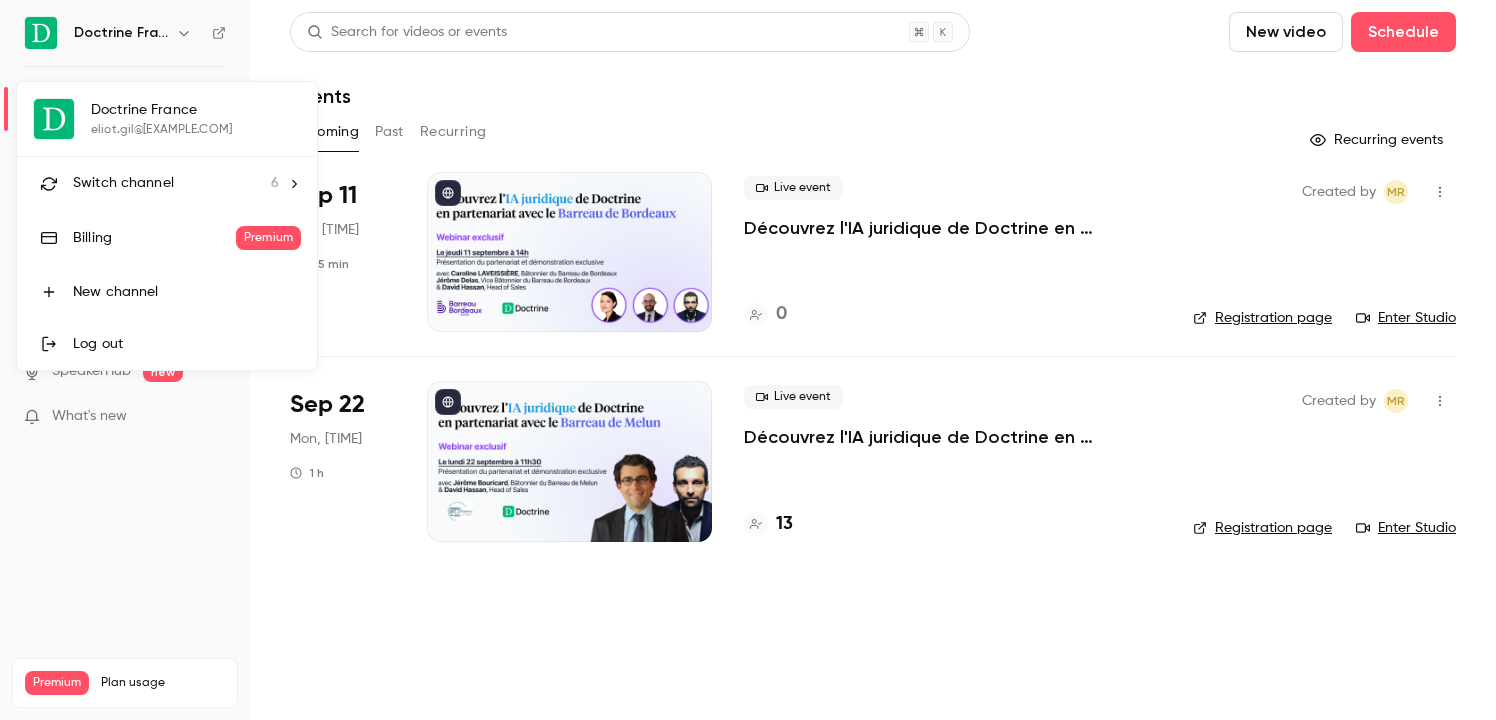 click on "Switch channel 6" at bounding box center (176, 183) 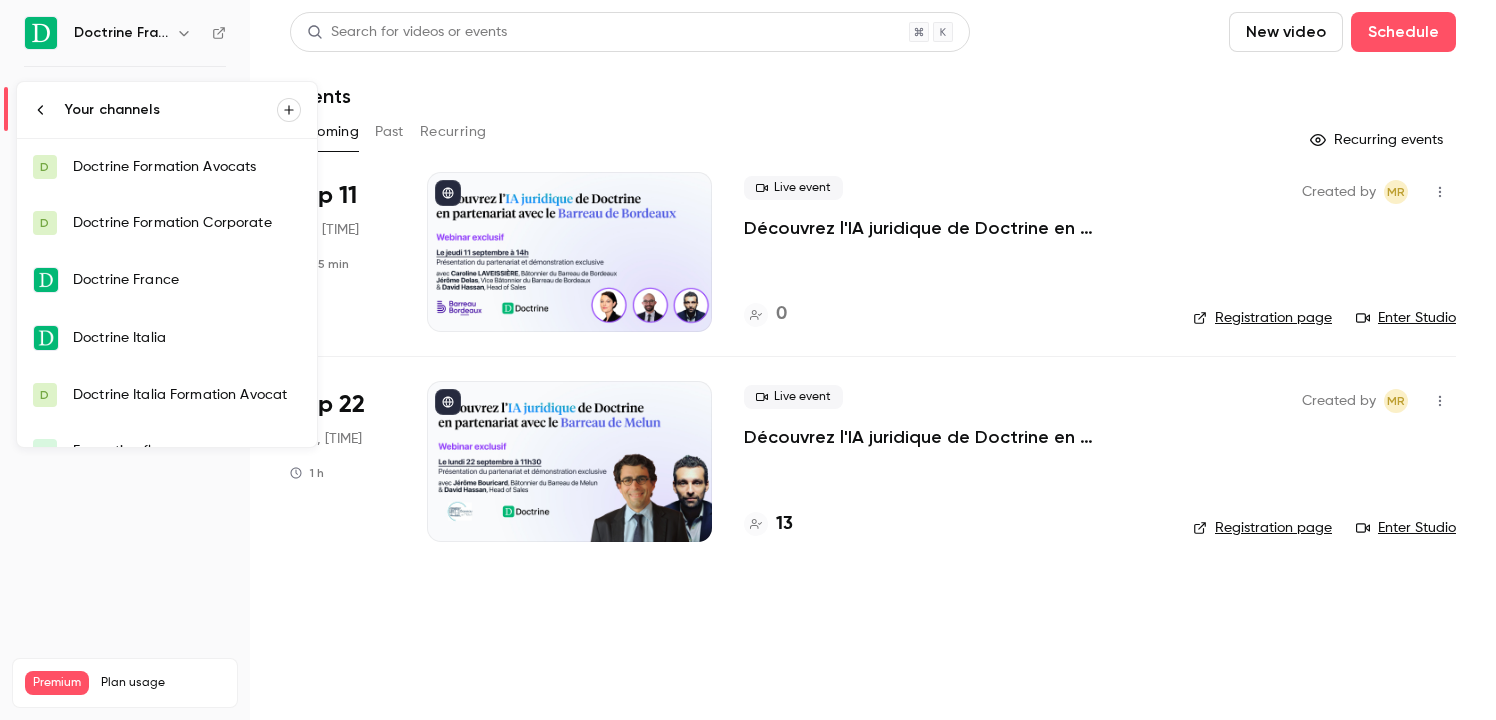 click on "D Doctrine Formation Avocats" at bounding box center (167, 167) 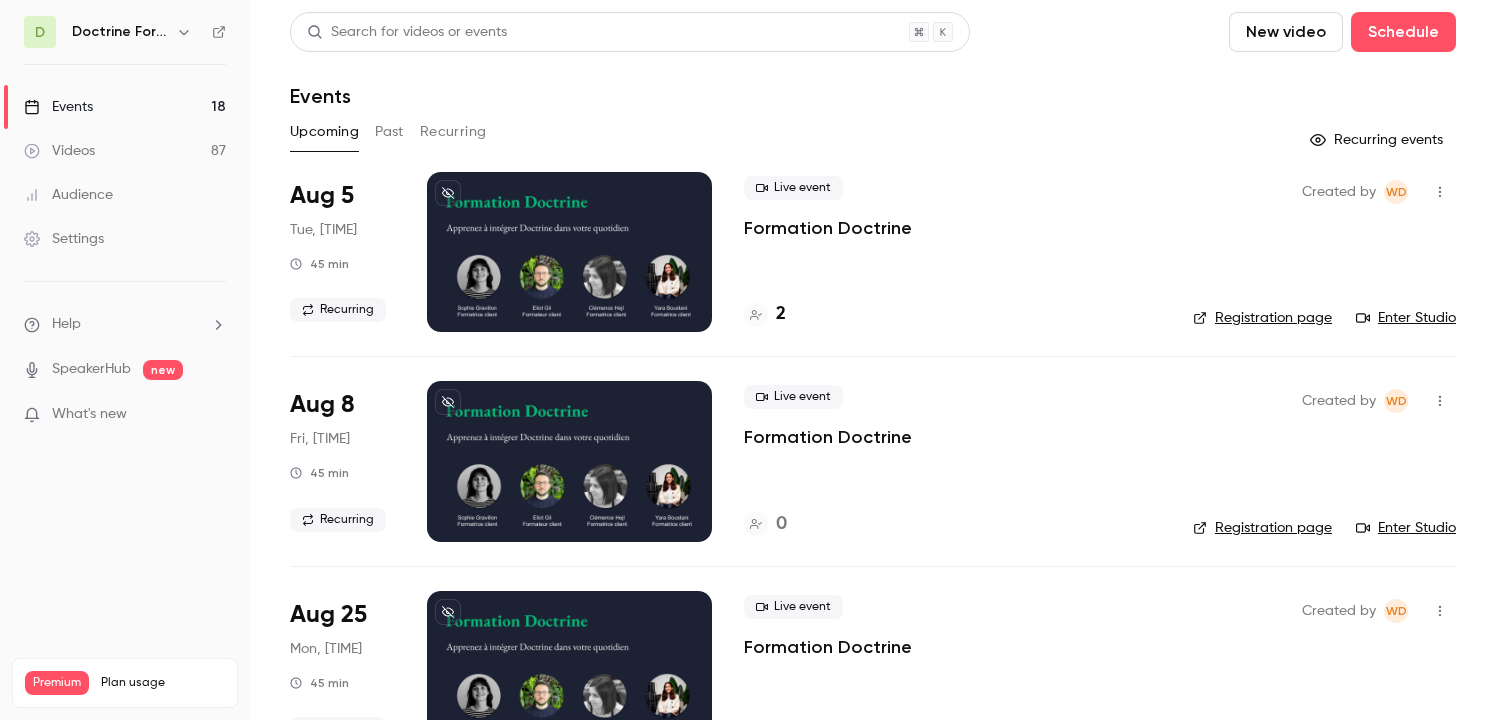 click 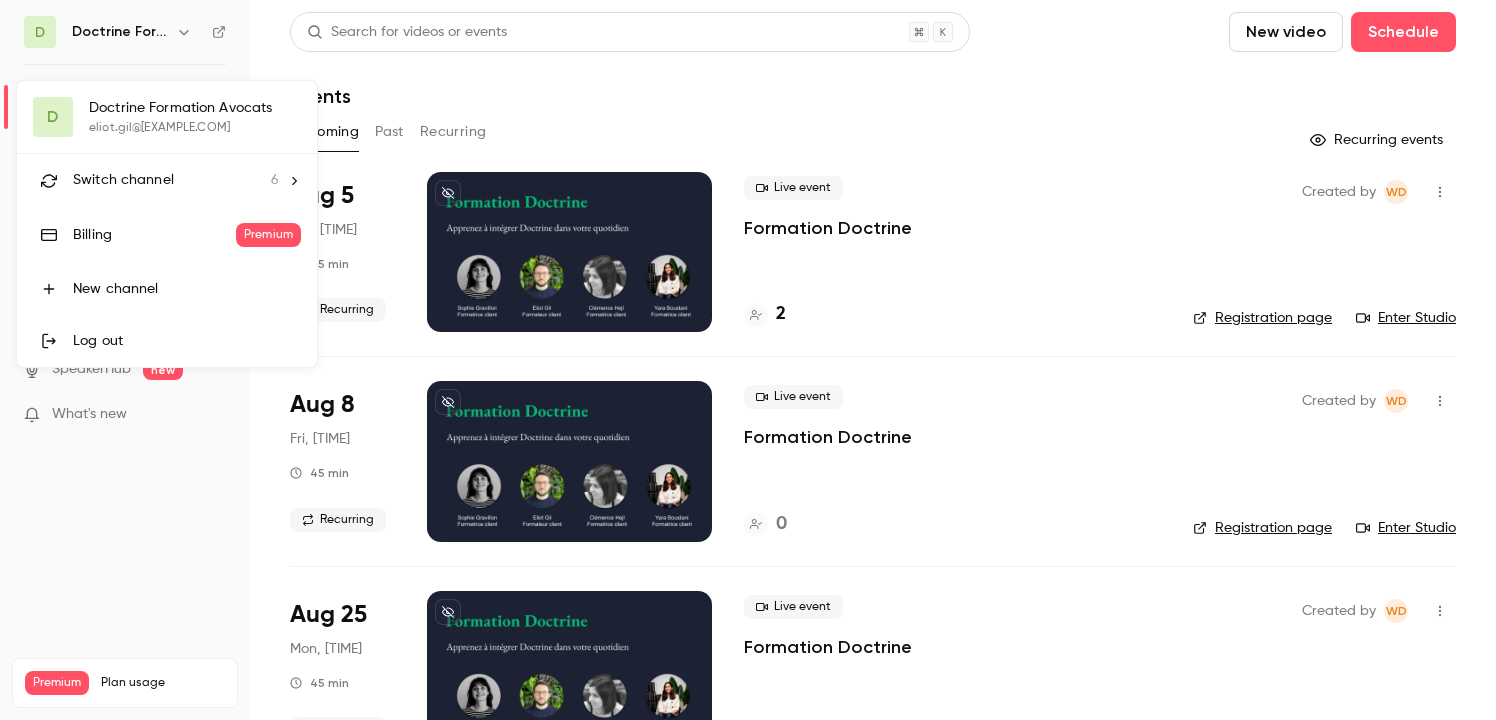 click on "Switch channel" at bounding box center (123, 180) 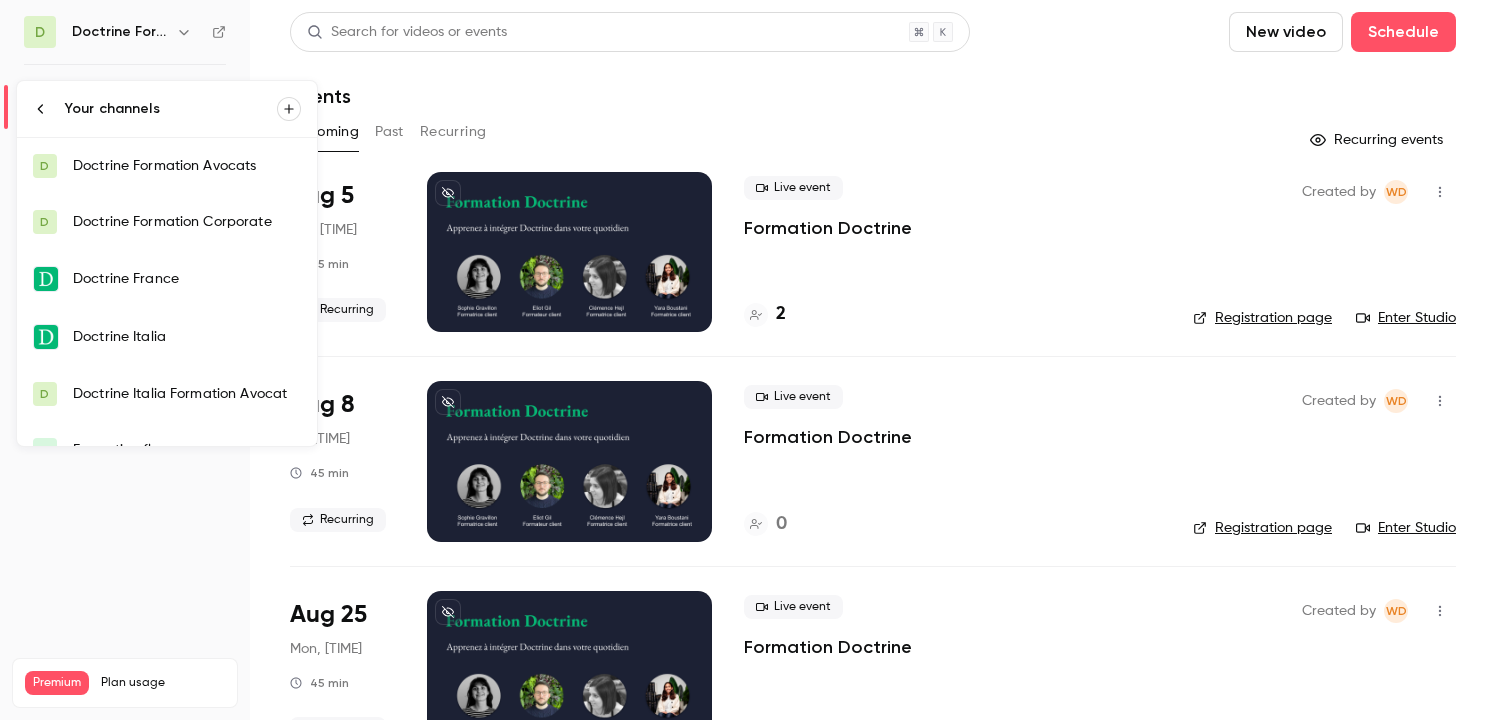 click on "Doctrine Formation Corporate" at bounding box center (187, 222) 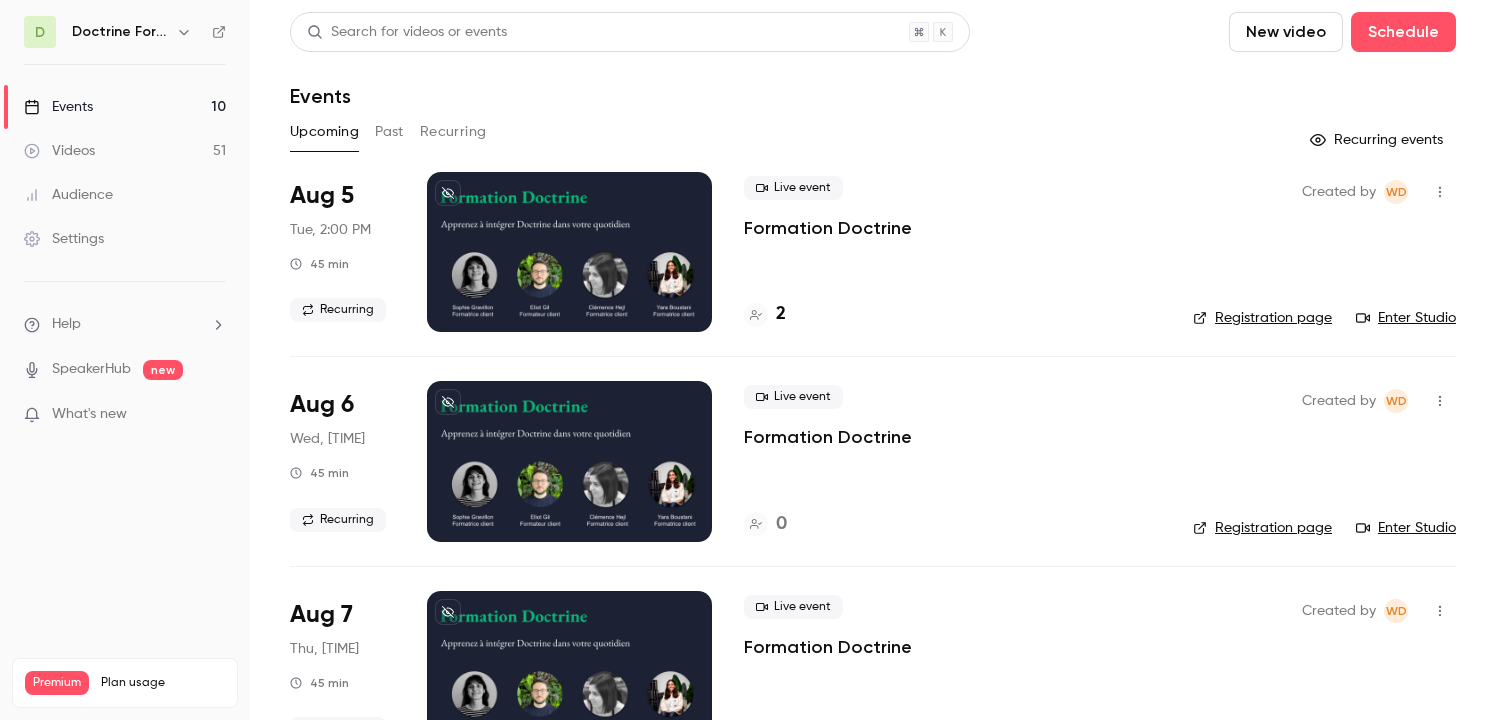 click on "Doctrine Formation Corporate" at bounding box center (120, 32) 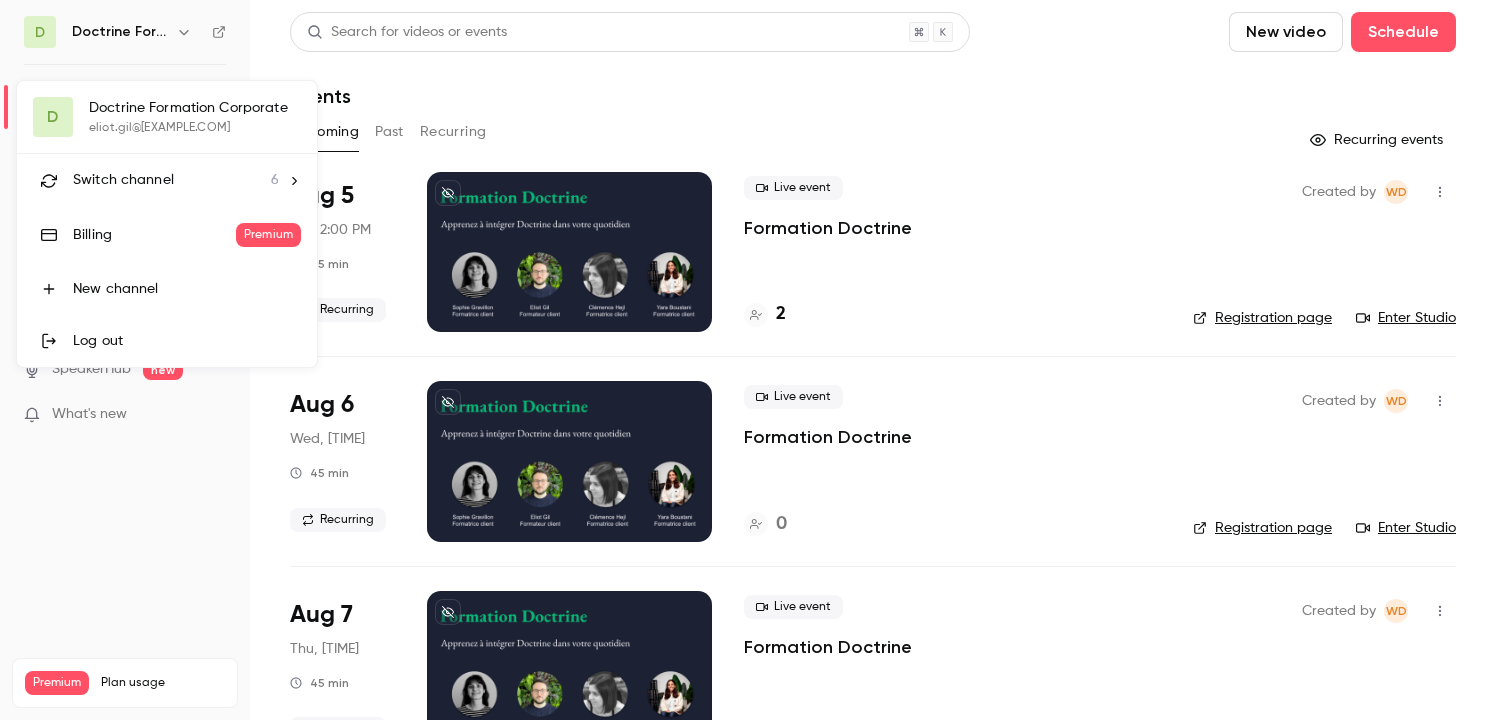 click on "Switch channel 6" at bounding box center [167, 180] 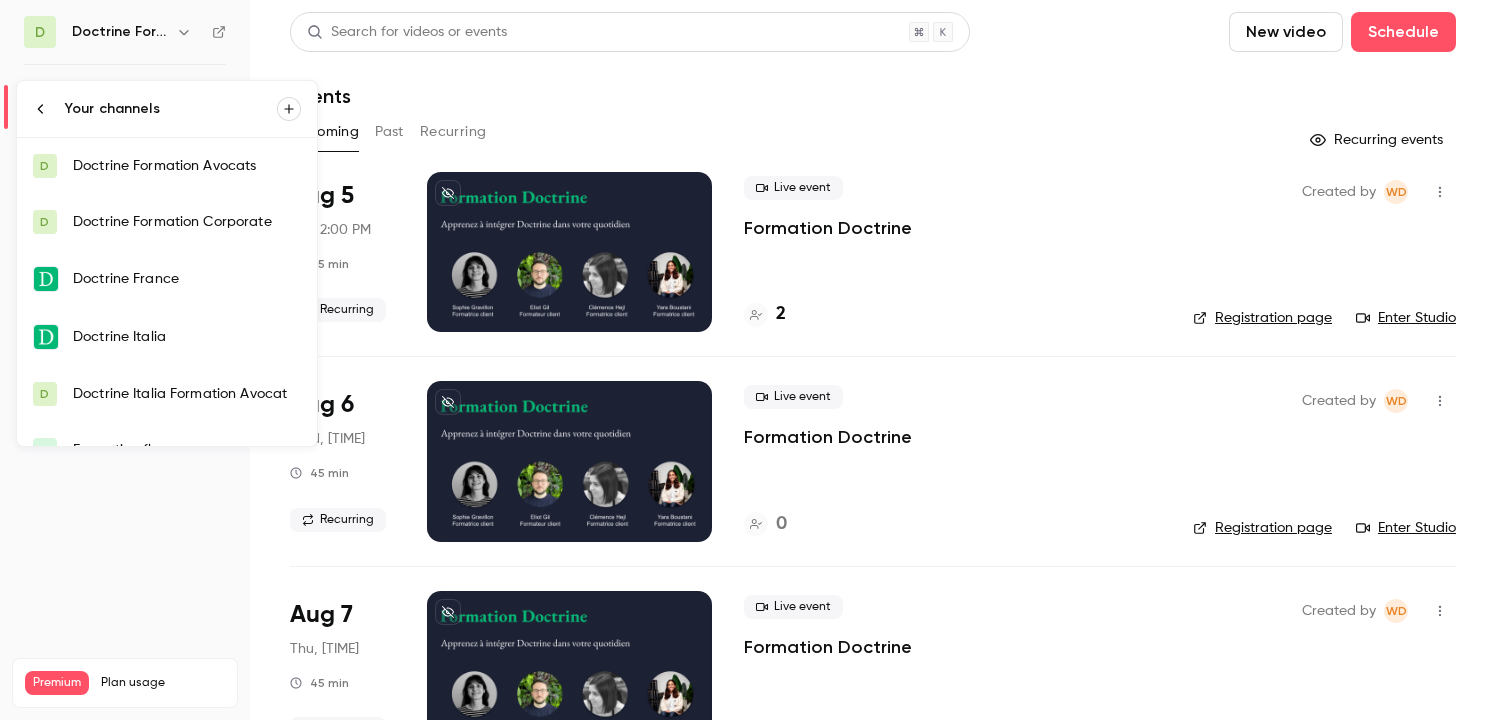 click on "Doctrine Formation Avocats" at bounding box center (187, 166) 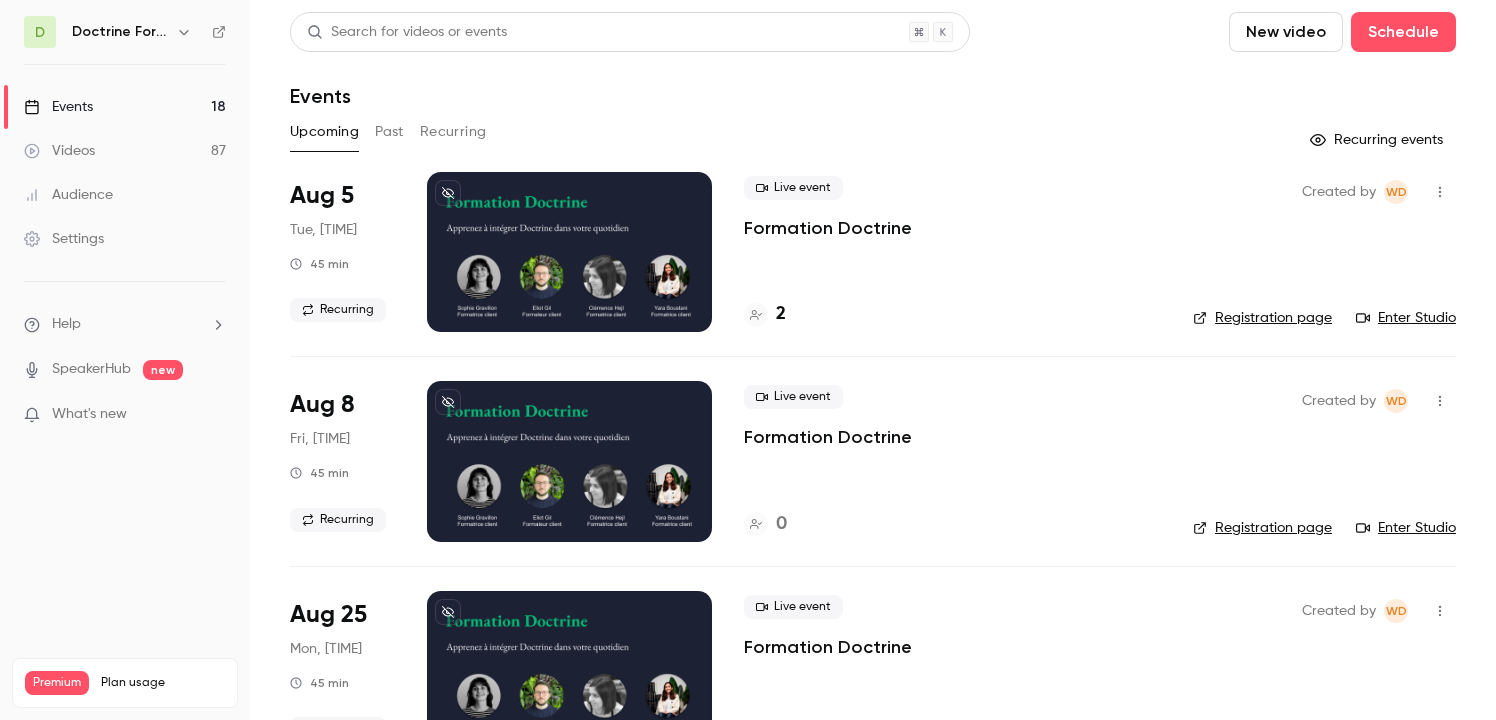 click at bounding box center (569, 252) 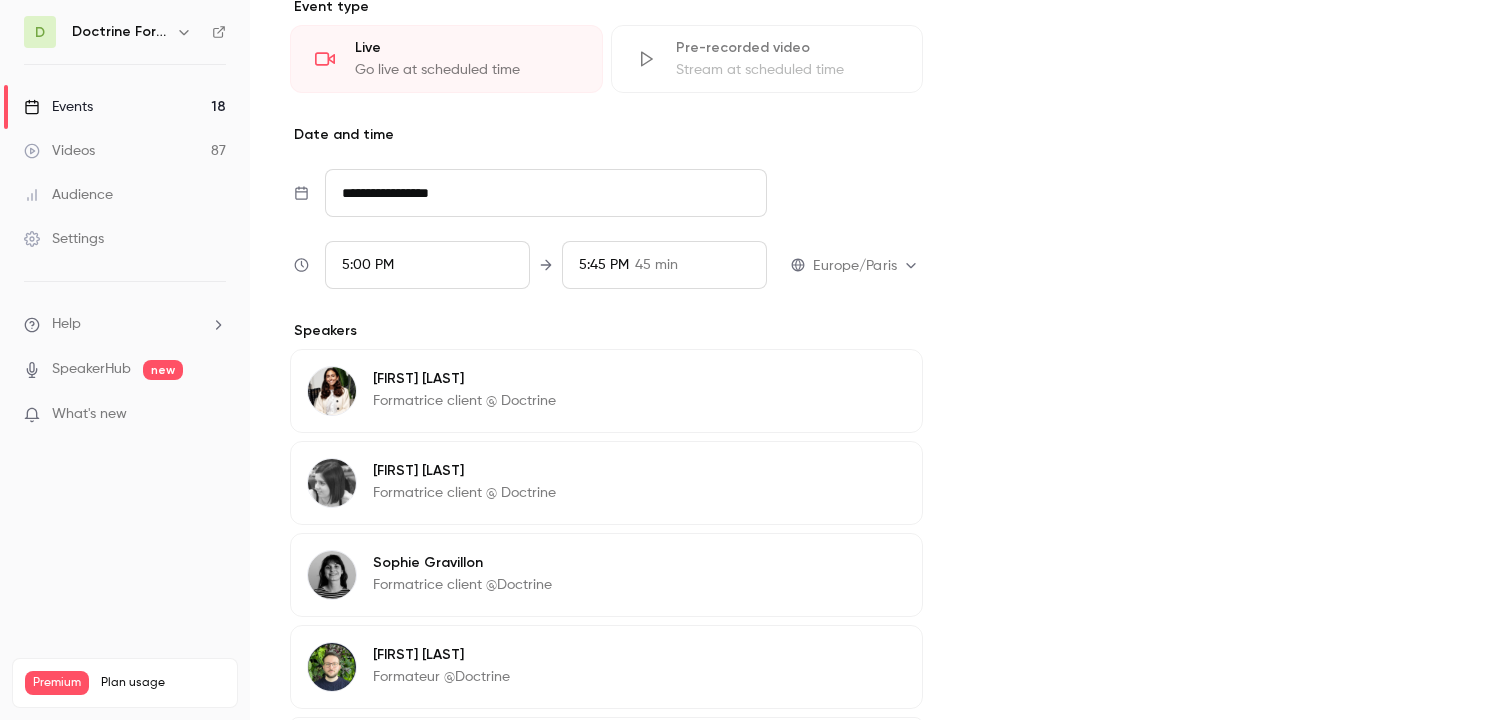 scroll, scrollTop: 0, scrollLeft: 0, axis: both 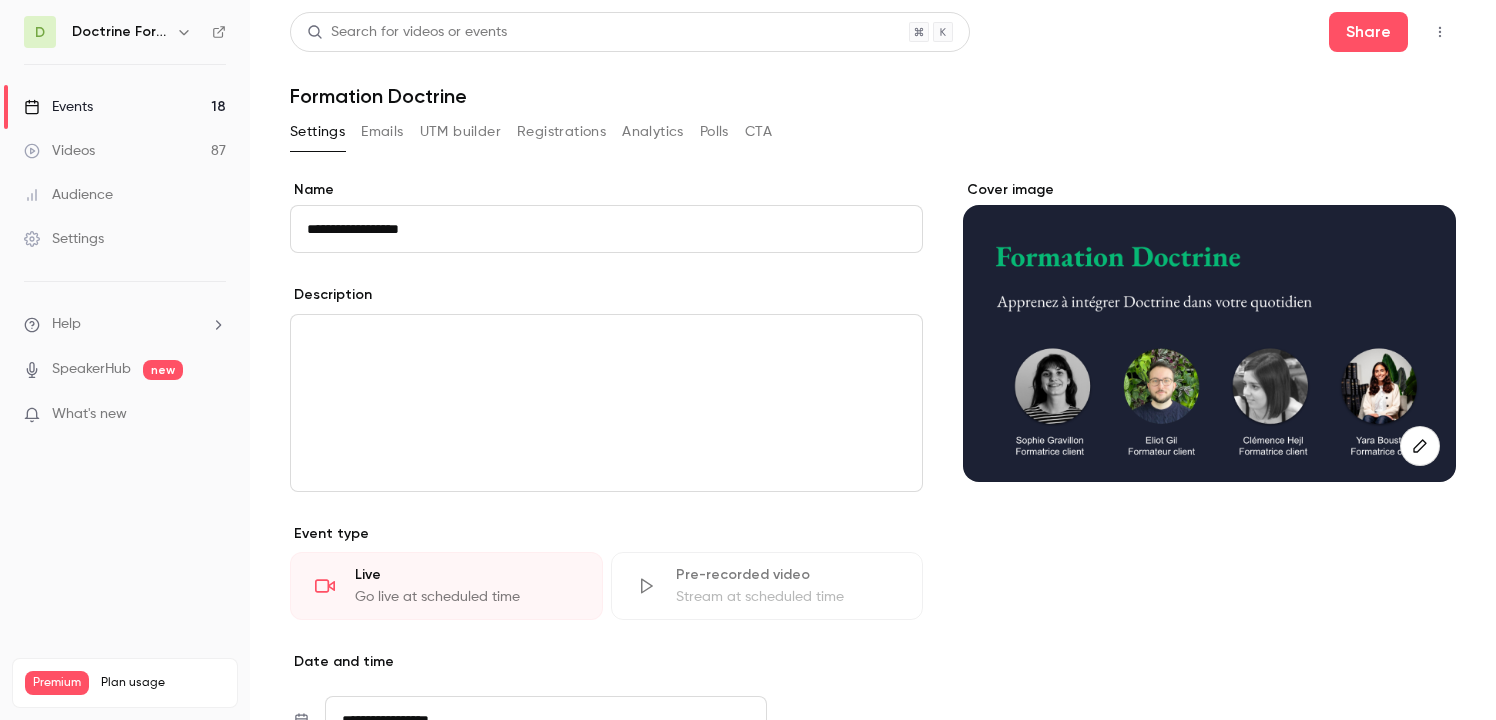 click at bounding box center [1440, 32] 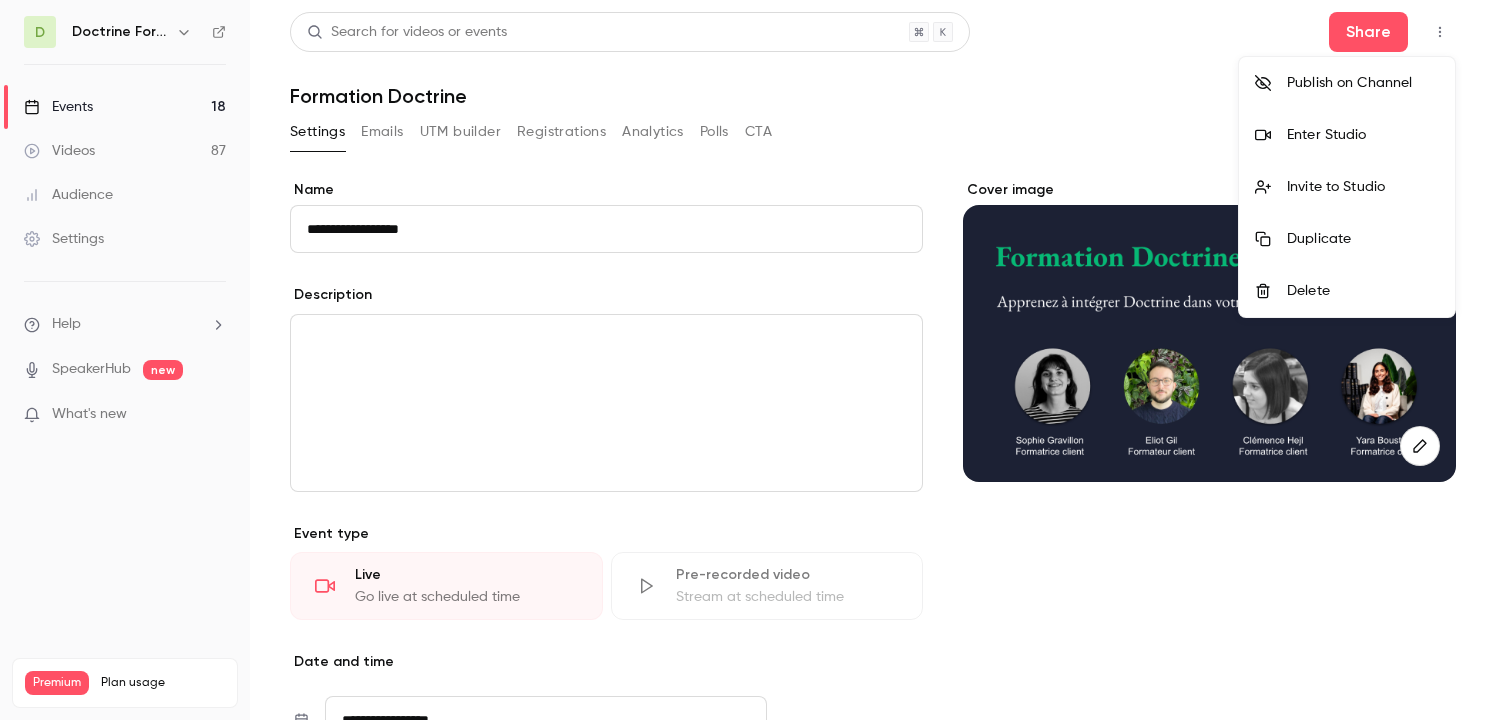 click at bounding box center (748, 360) 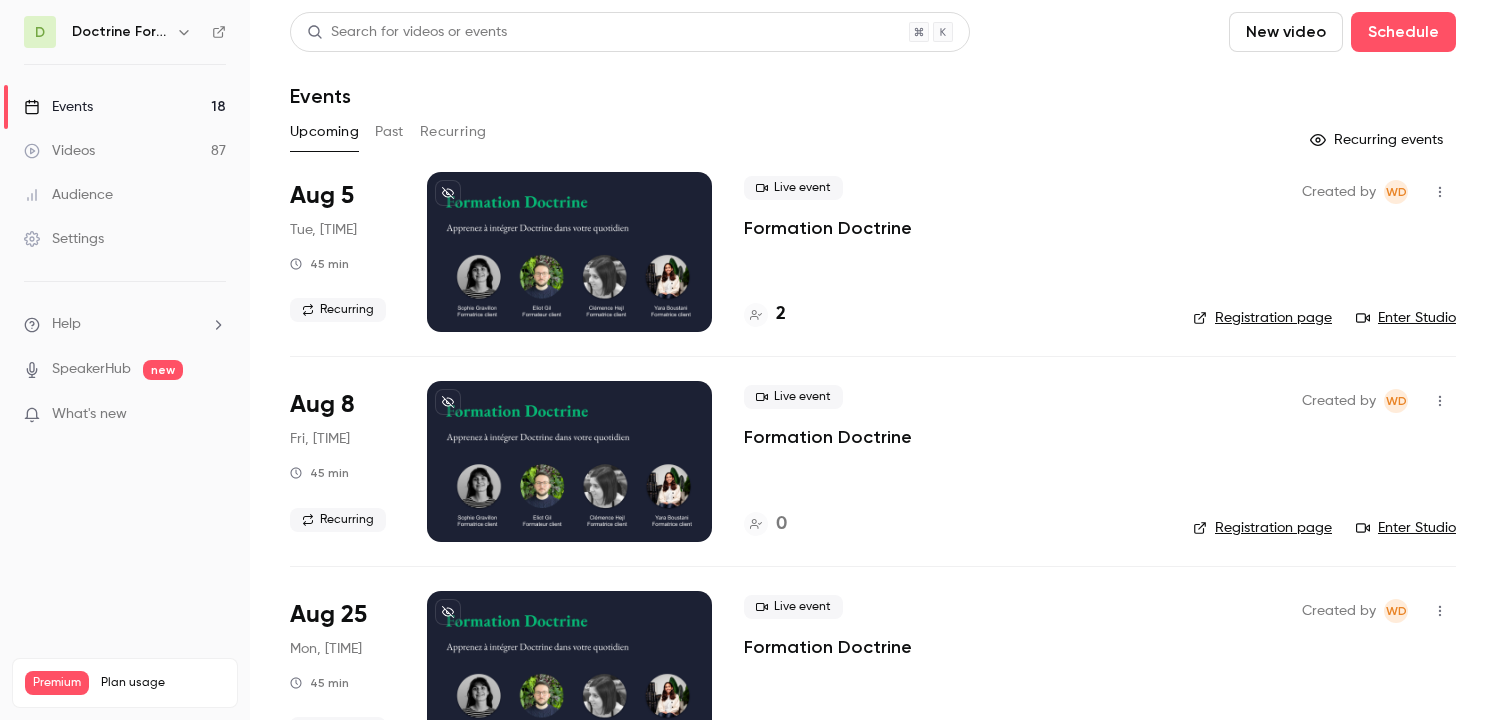click 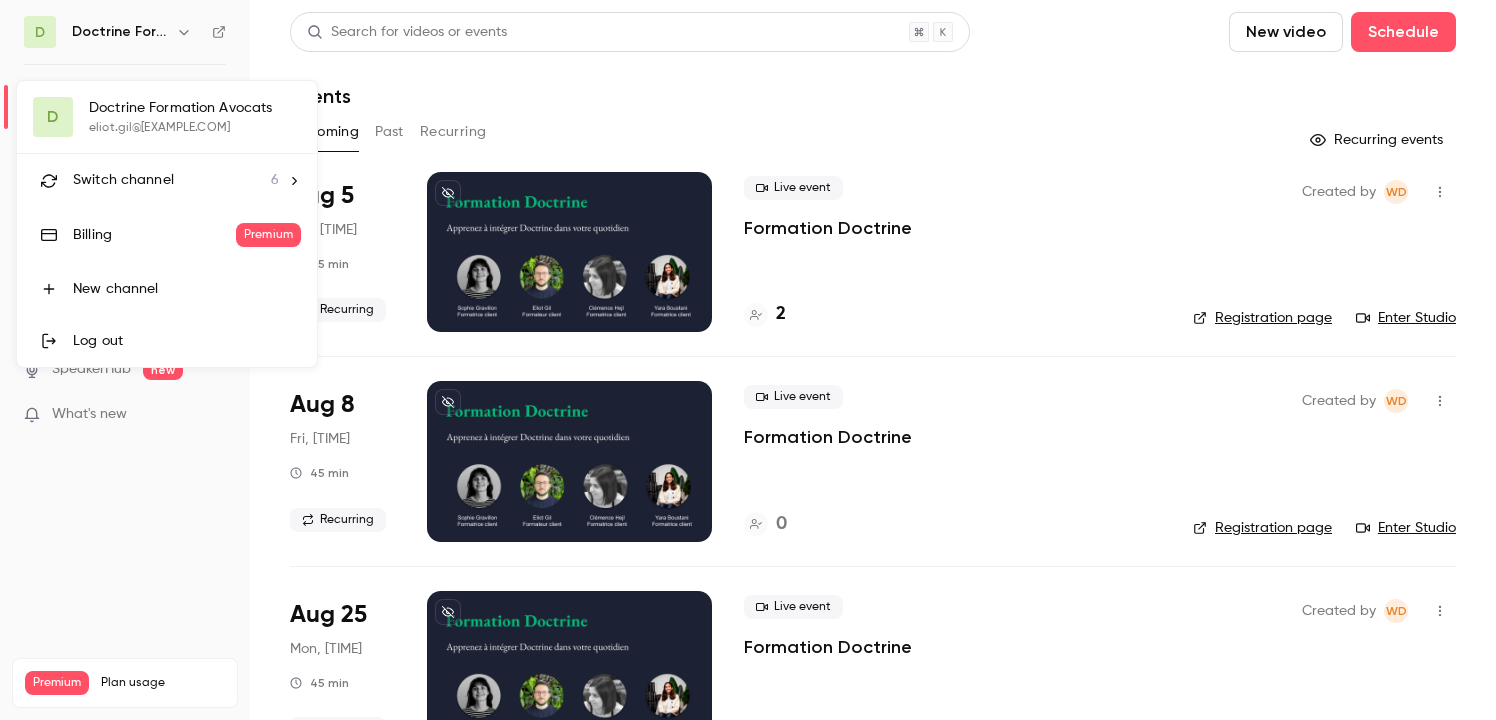 click on "Switch channel 6" at bounding box center (176, 180) 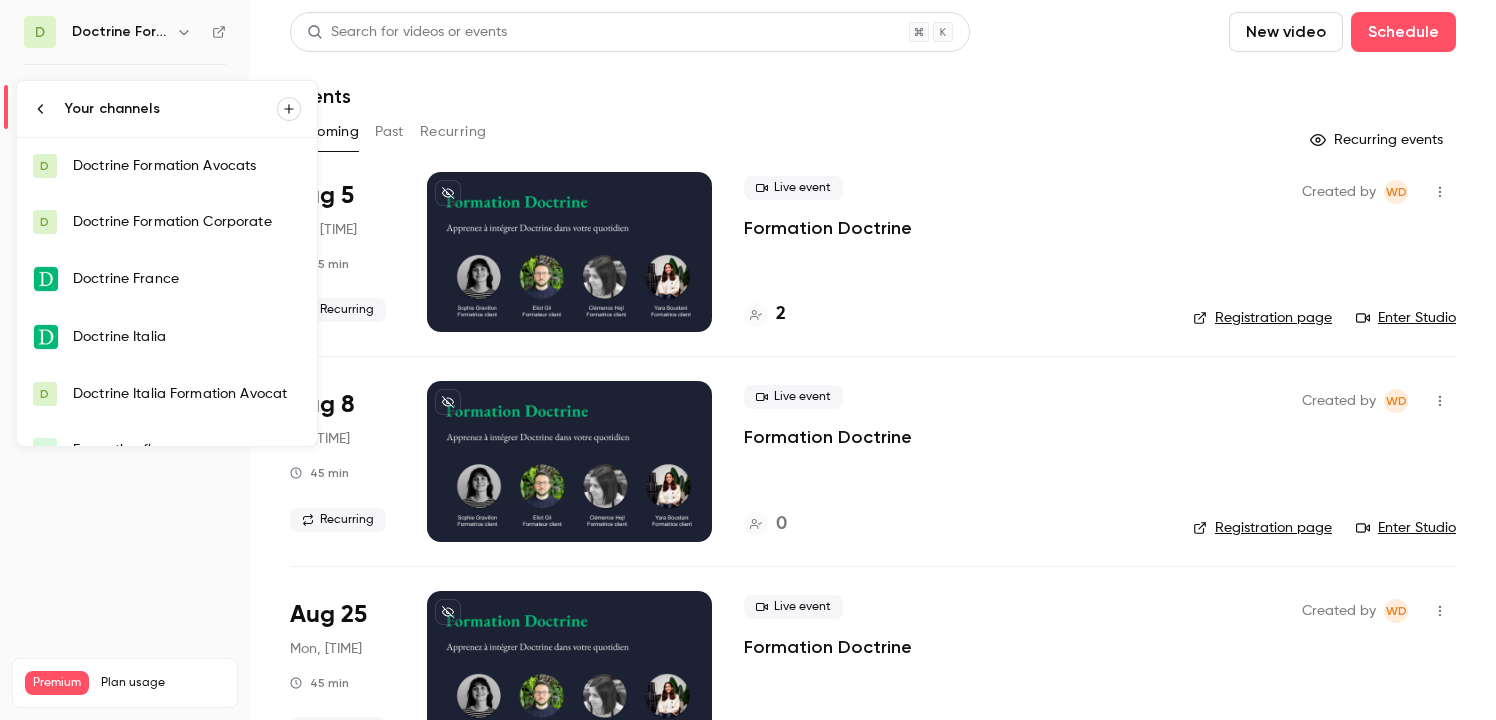 click on "D Doctrine Formation Corporate" at bounding box center (167, 222) 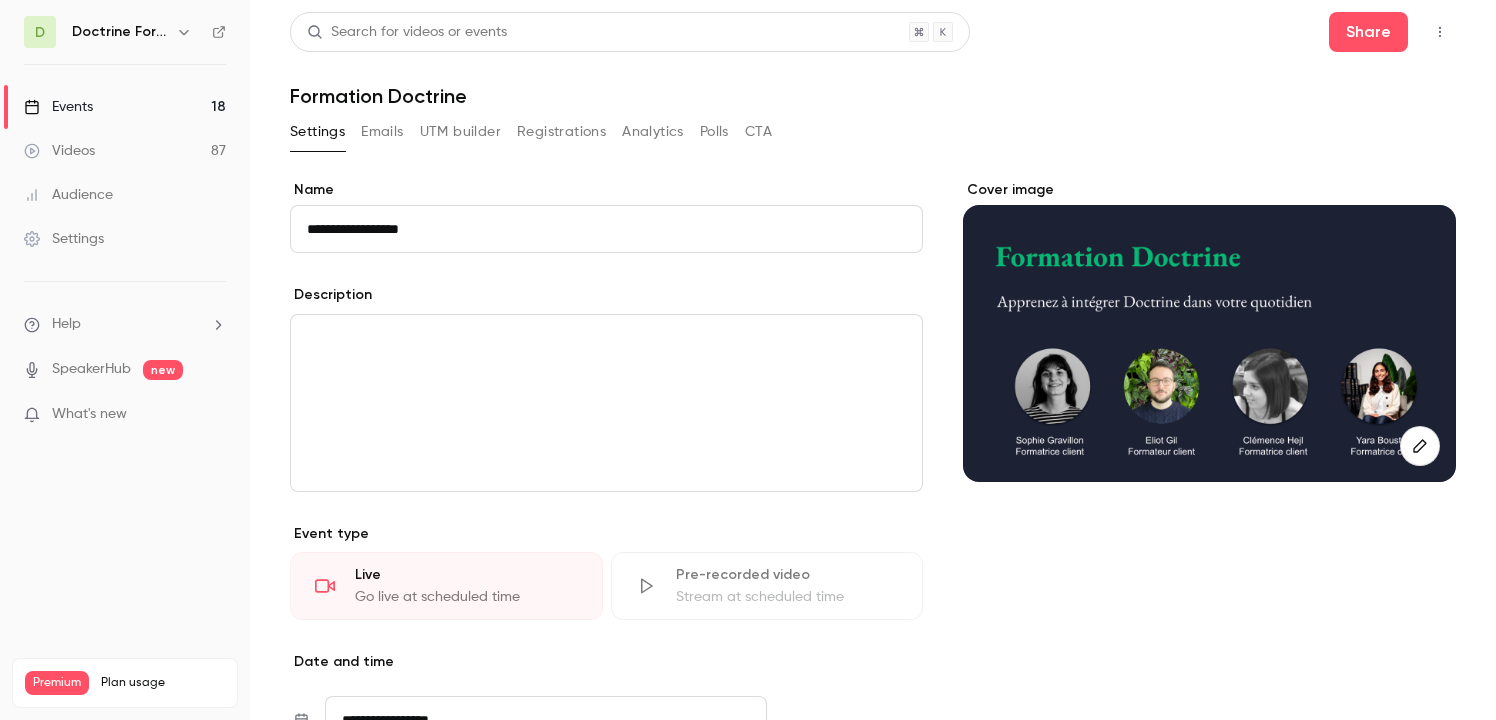 scroll, scrollTop: 0, scrollLeft: 0, axis: both 